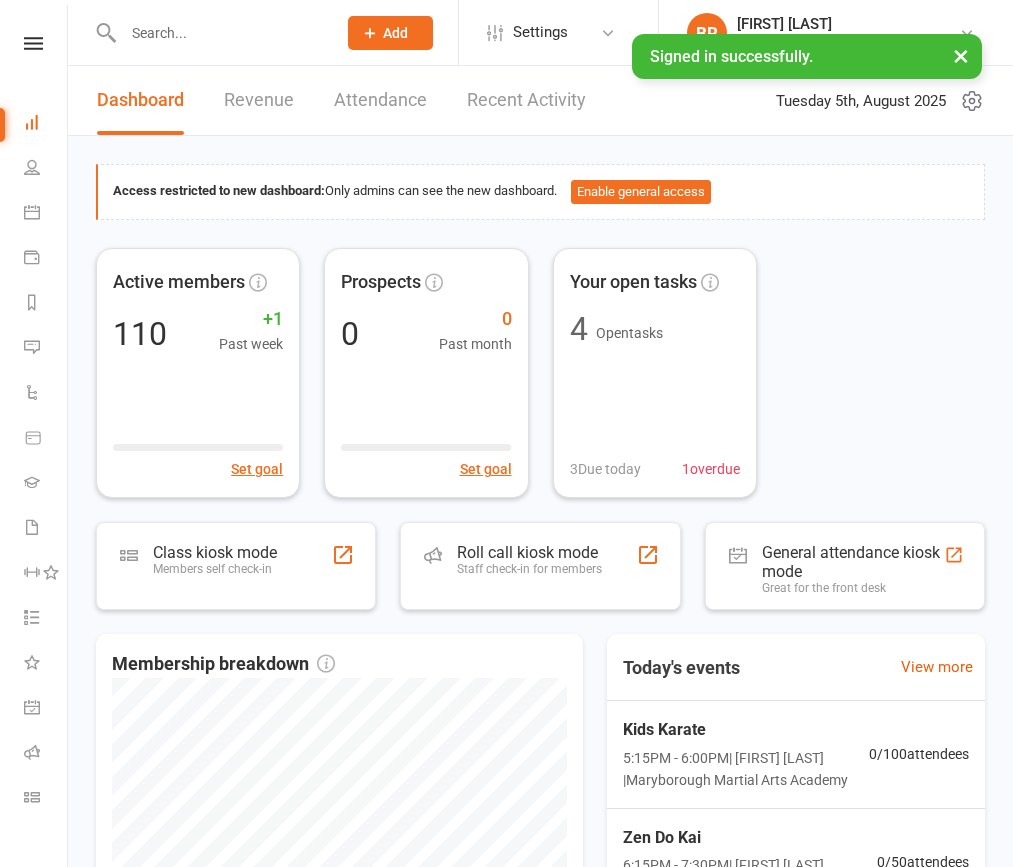 scroll, scrollTop: 0, scrollLeft: 0, axis: both 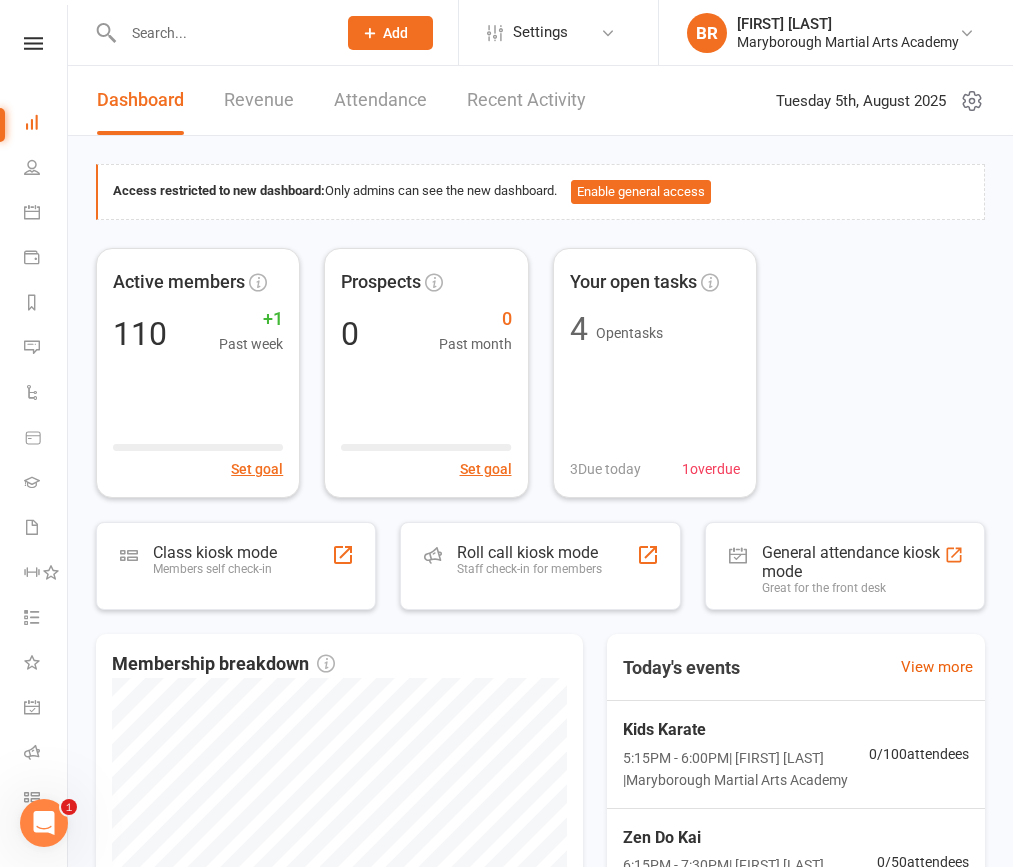 click at bounding box center (219, 33) 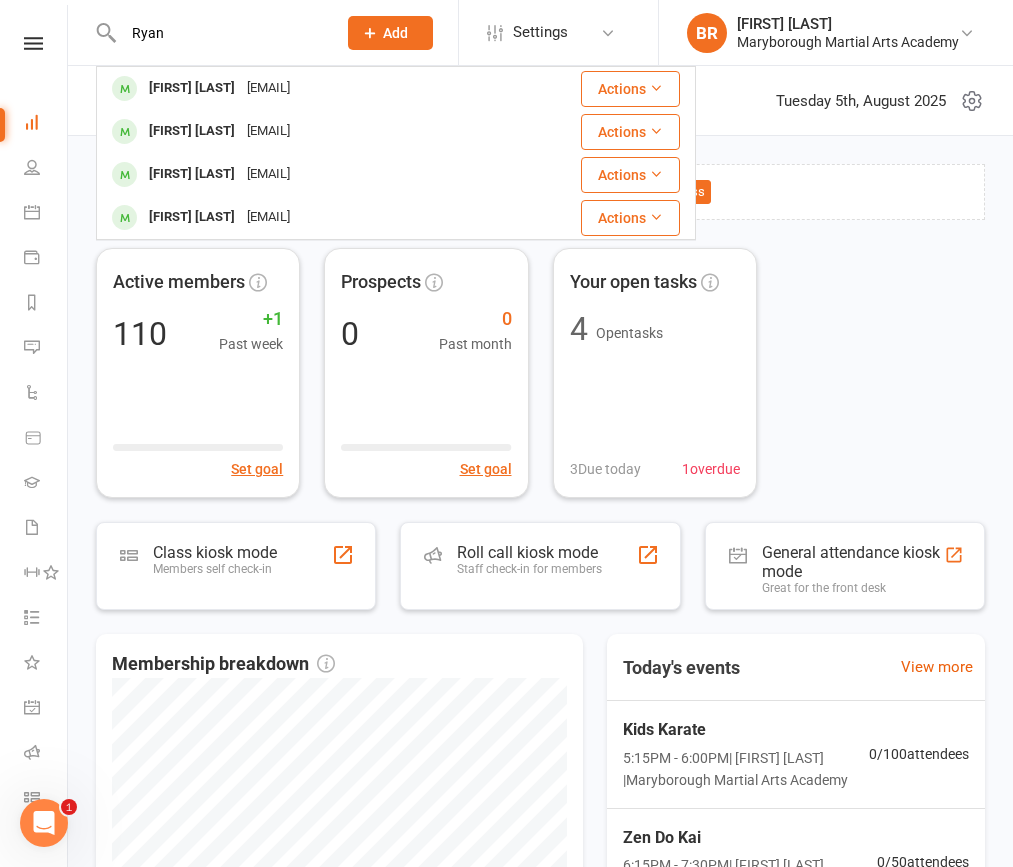 type on "Ryan" 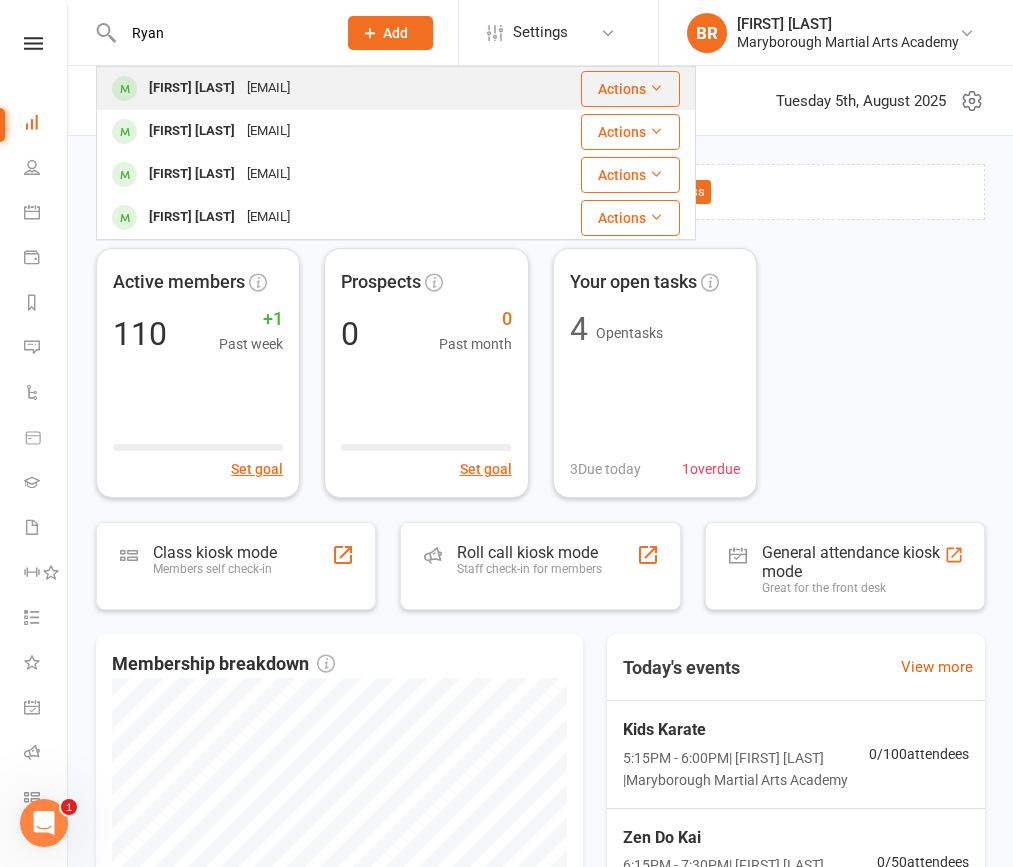 drag, startPoint x: 153, startPoint y: 65, endPoint x: 202, endPoint y: 84, distance: 52.554733 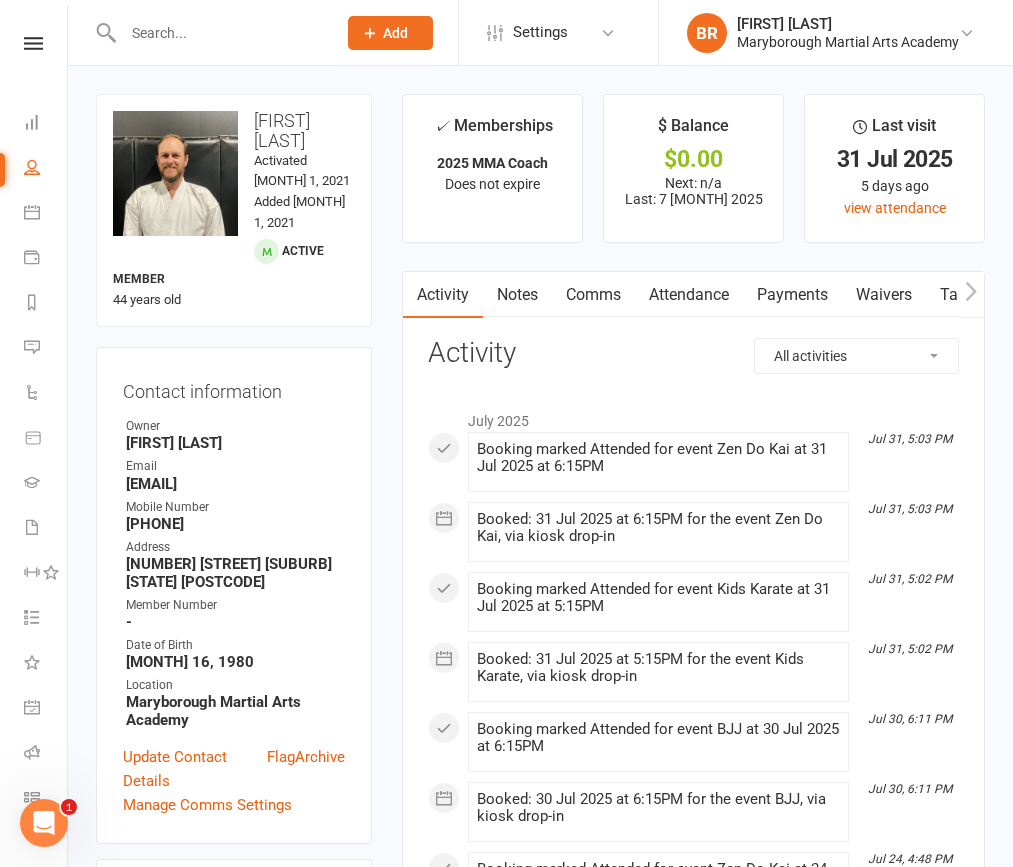 click at bounding box center [219, 33] 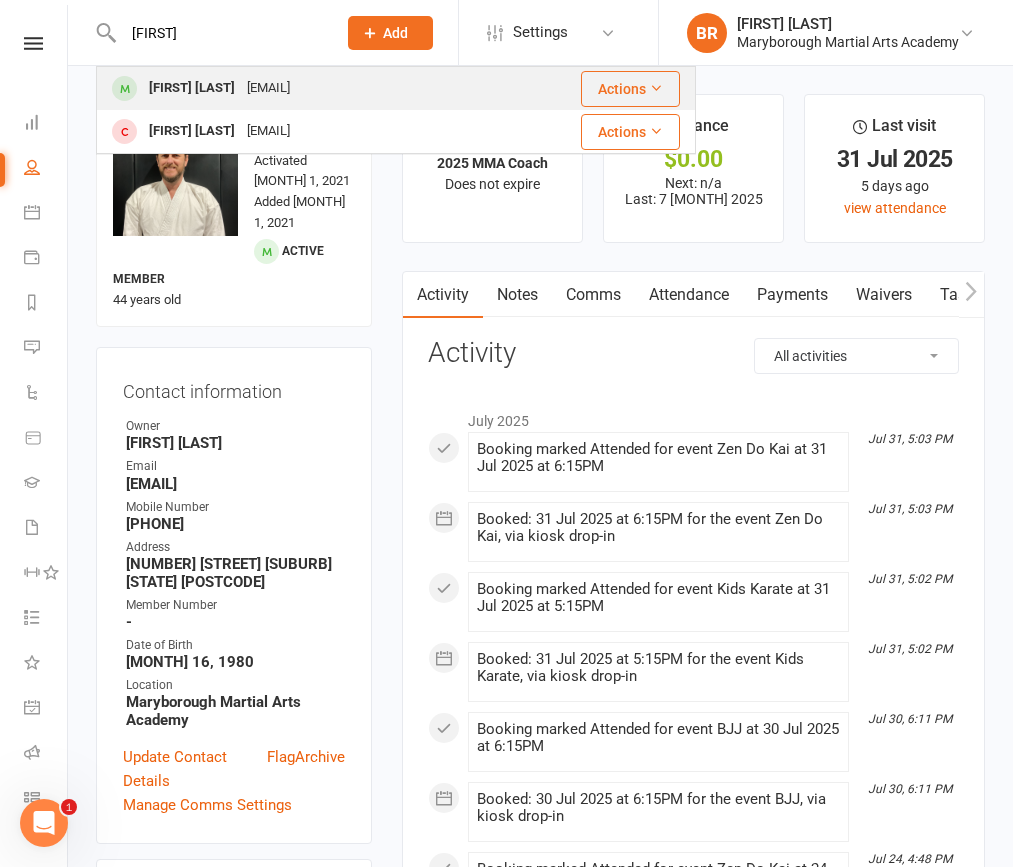 type on "[FIRST]" 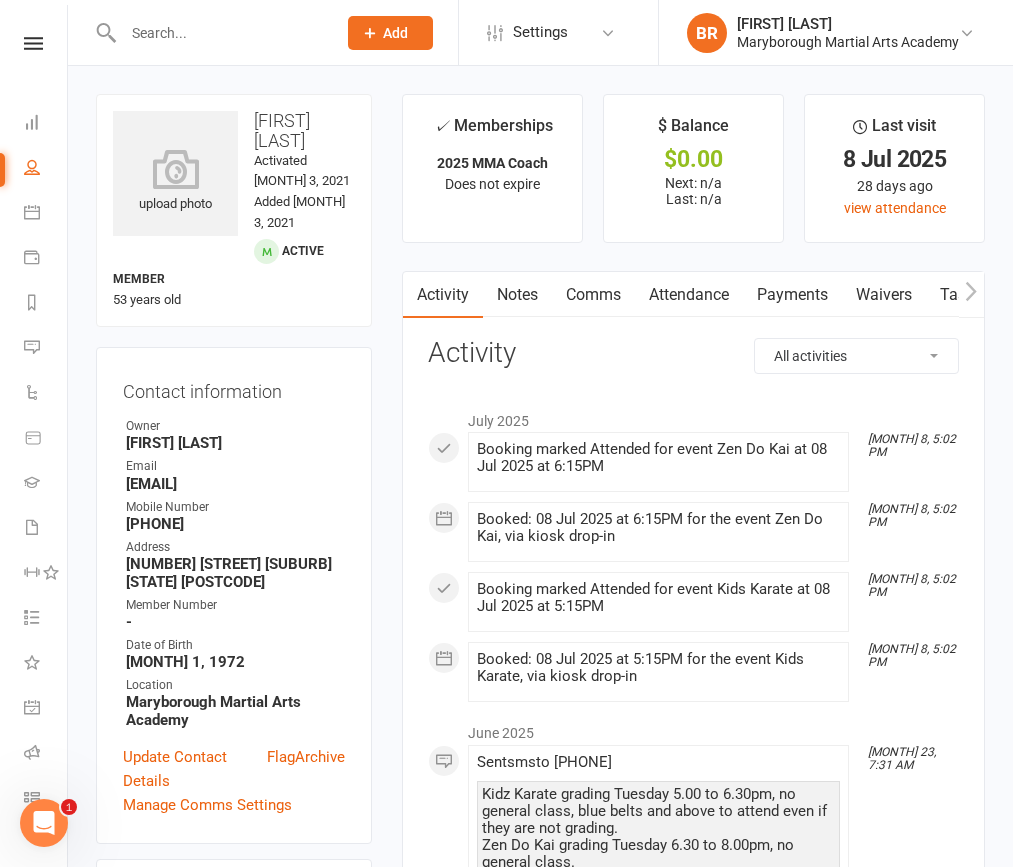 drag, startPoint x: 126, startPoint y: 457, endPoint x: 349, endPoint y: 460, distance: 223.02017 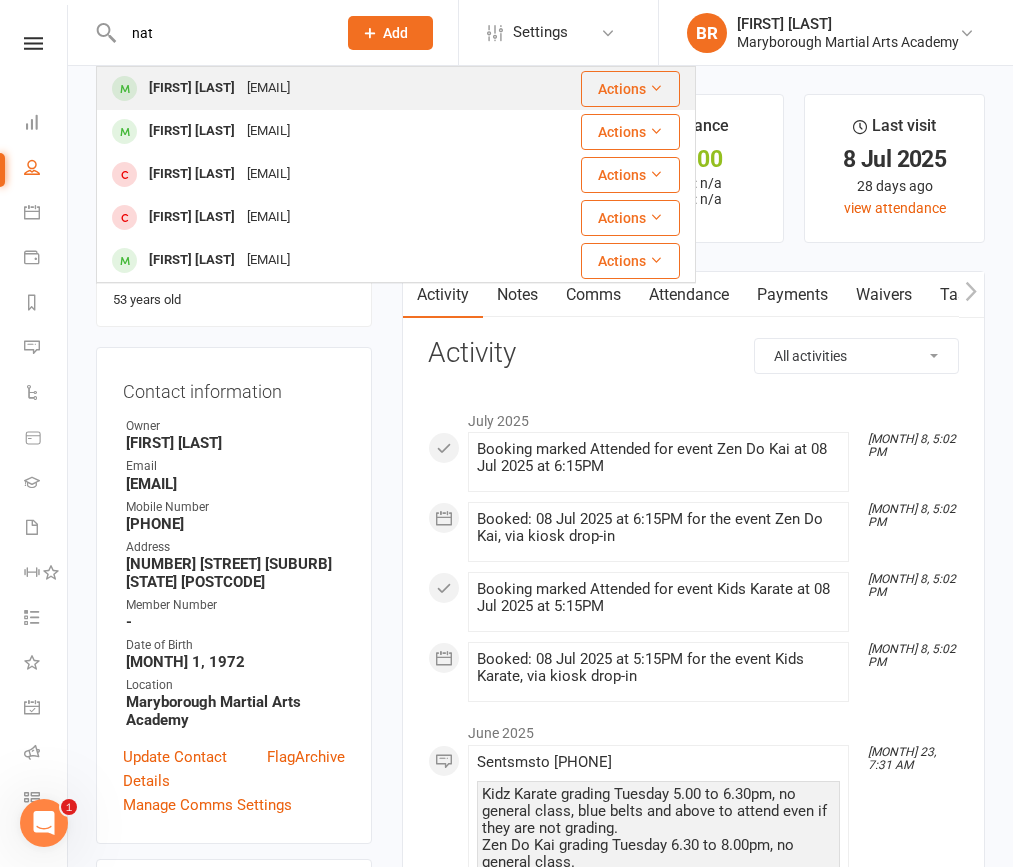 type on "nat" 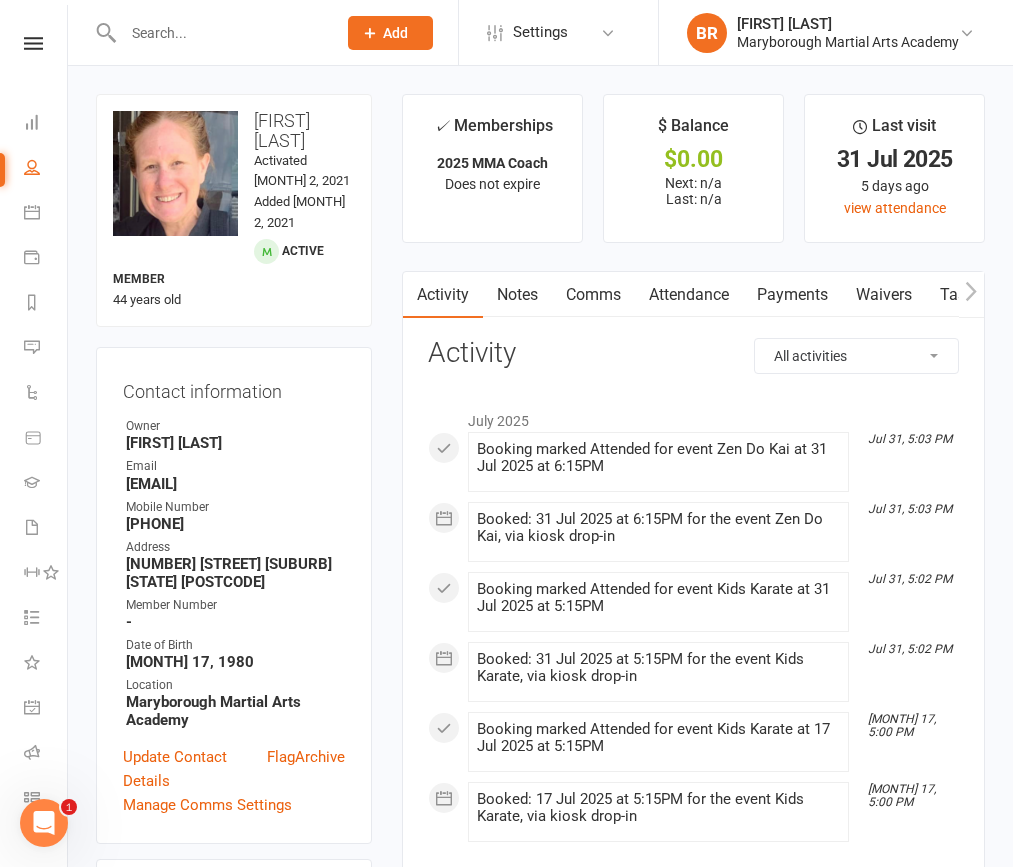 drag, startPoint x: 130, startPoint y: 461, endPoint x: 304, endPoint y: 463, distance: 174.01149 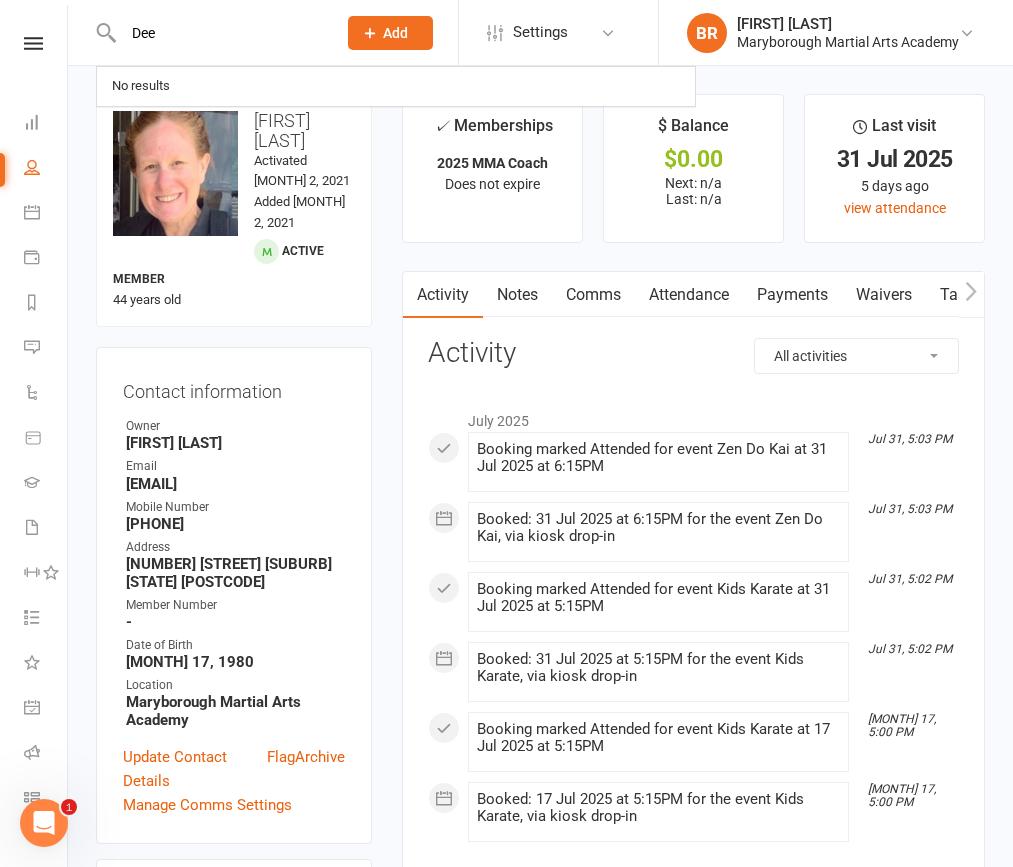type on "De" 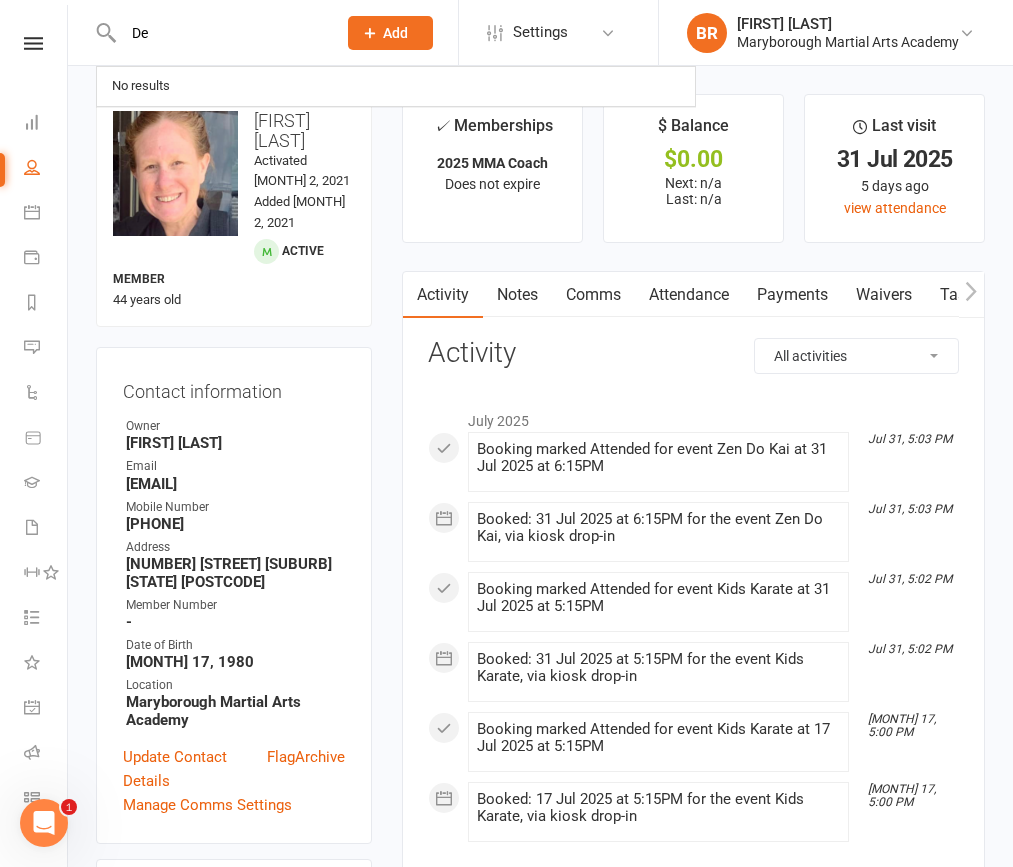 drag, startPoint x: 201, startPoint y: 31, endPoint x: 111, endPoint y: 29, distance: 90.02222 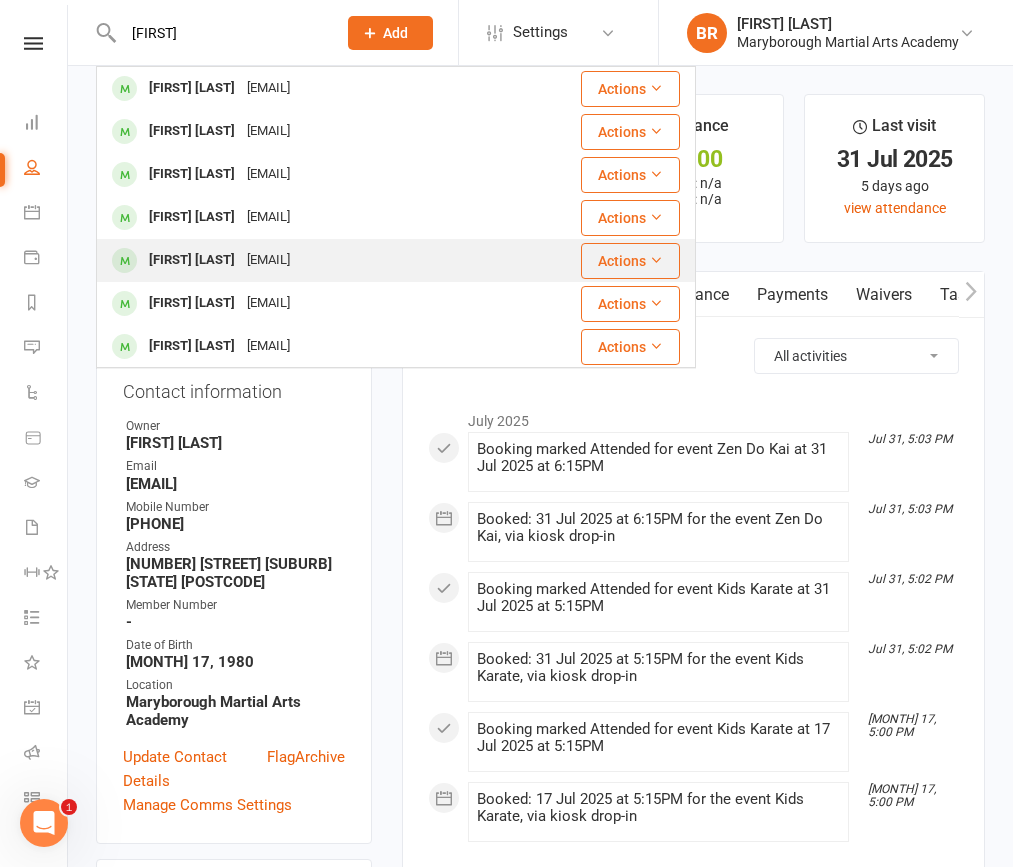 type on "[FIRST]" 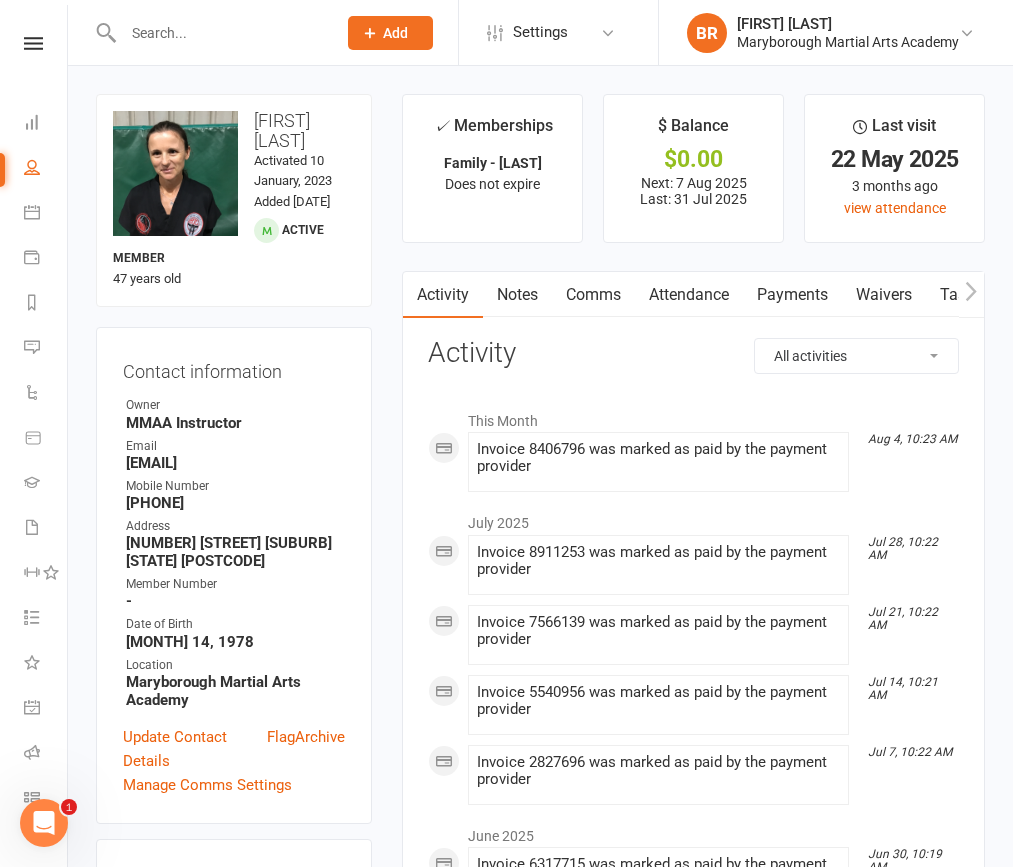 drag, startPoint x: 127, startPoint y: 478, endPoint x: 323, endPoint y: 475, distance: 196.02296 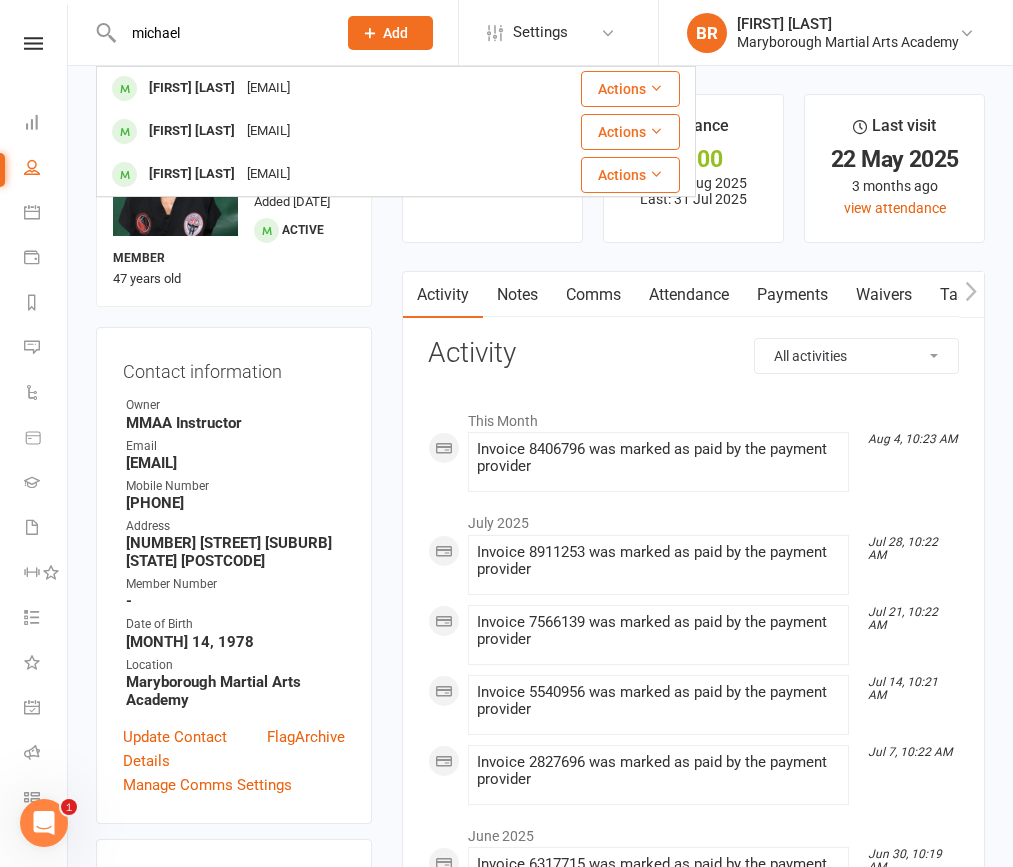 type on "Michael" 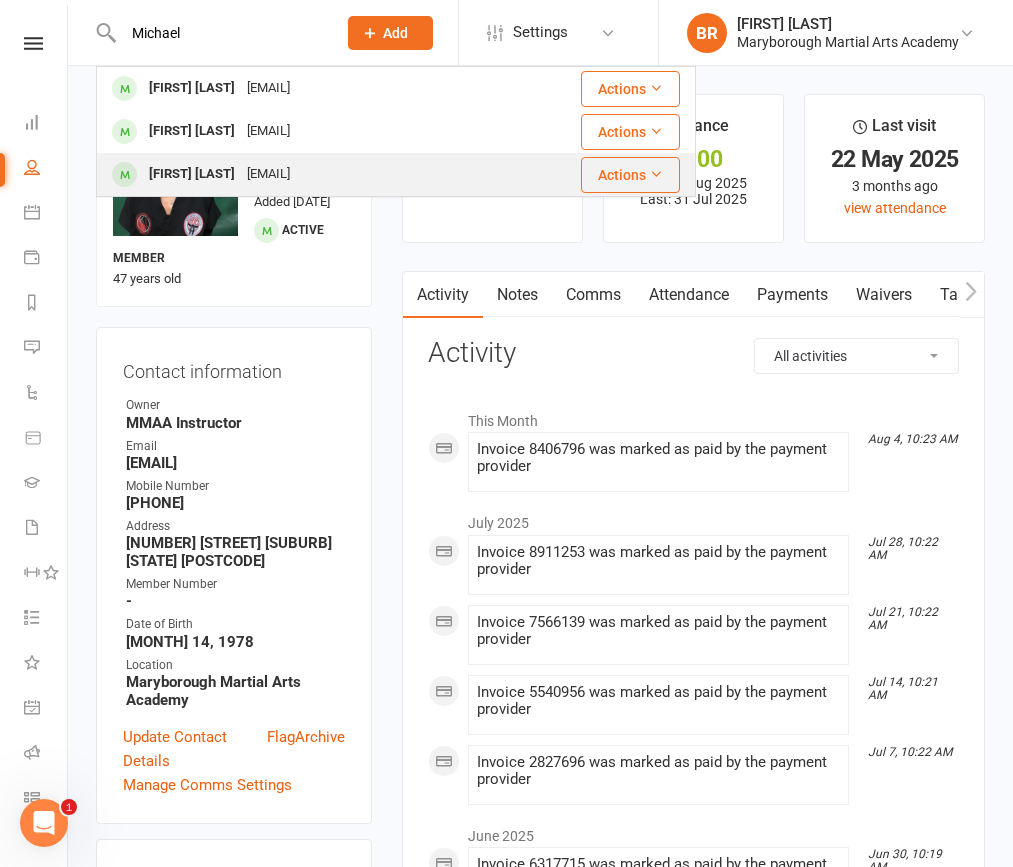 drag, startPoint x: 193, startPoint y: 65, endPoint x: 294, endPoint y: 177, distance: 150.81445 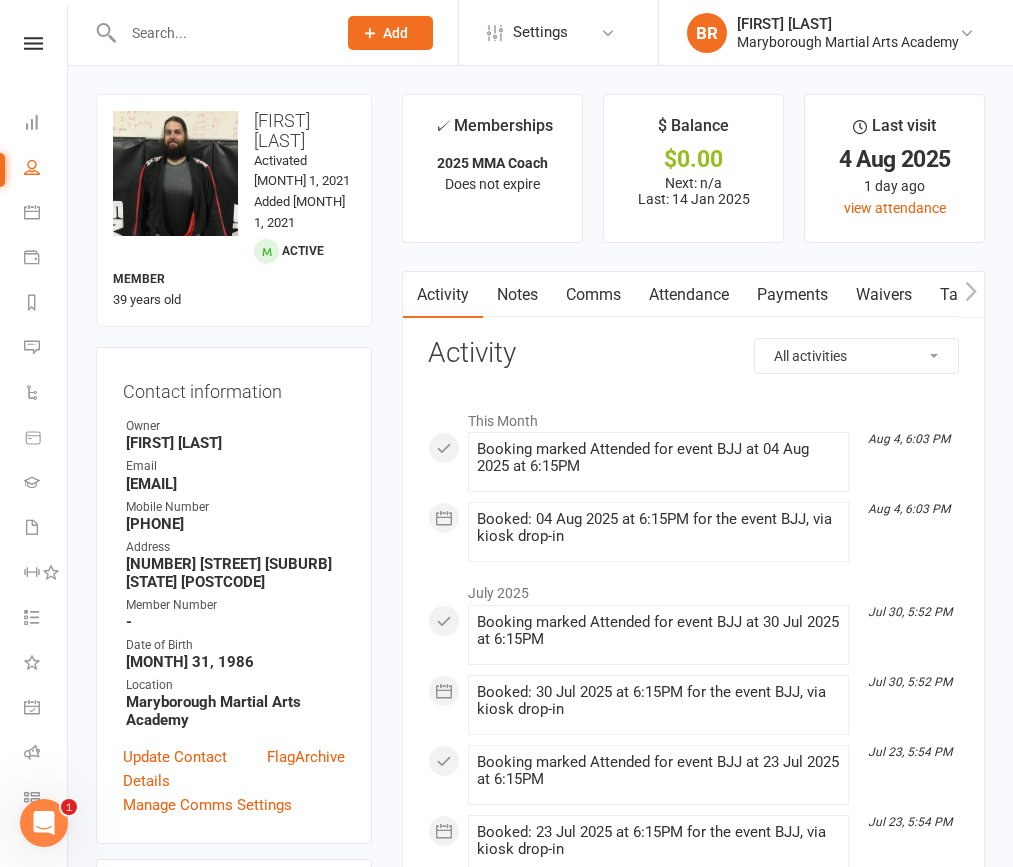 drag, startPoint x: 168, startPoint y: 491, endPoint x: 120, endPoint y: 479, distance: 49.47727 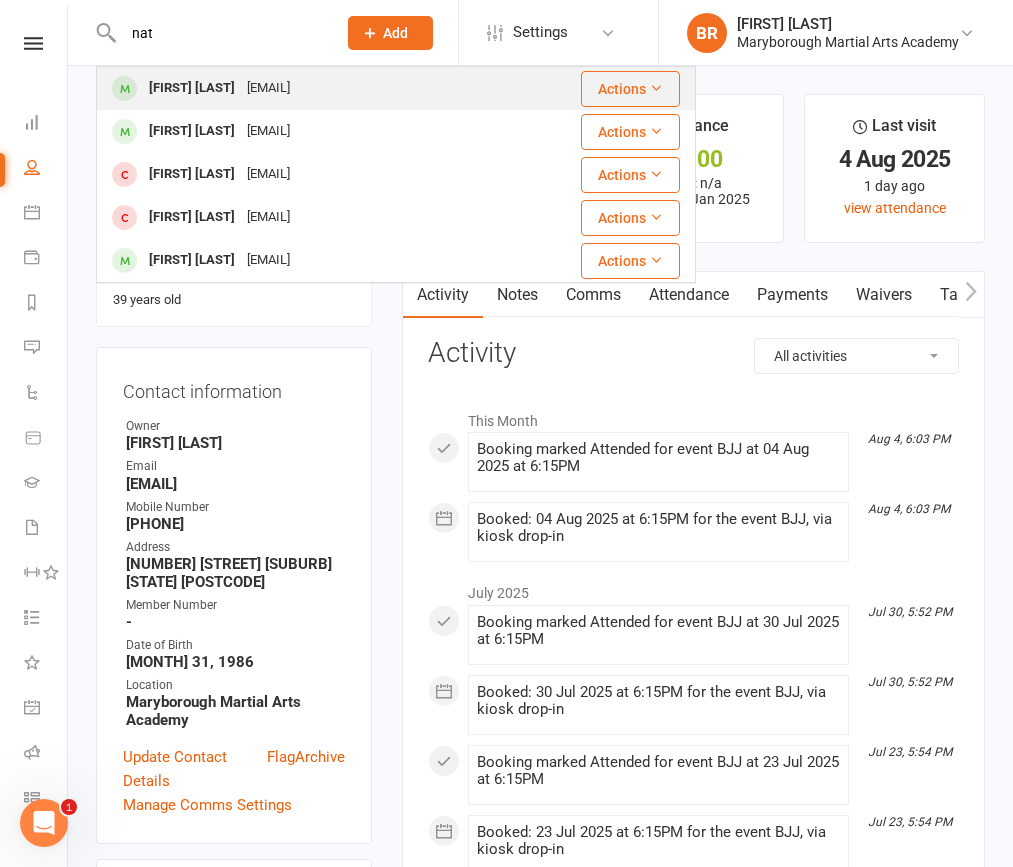 type on "nat" 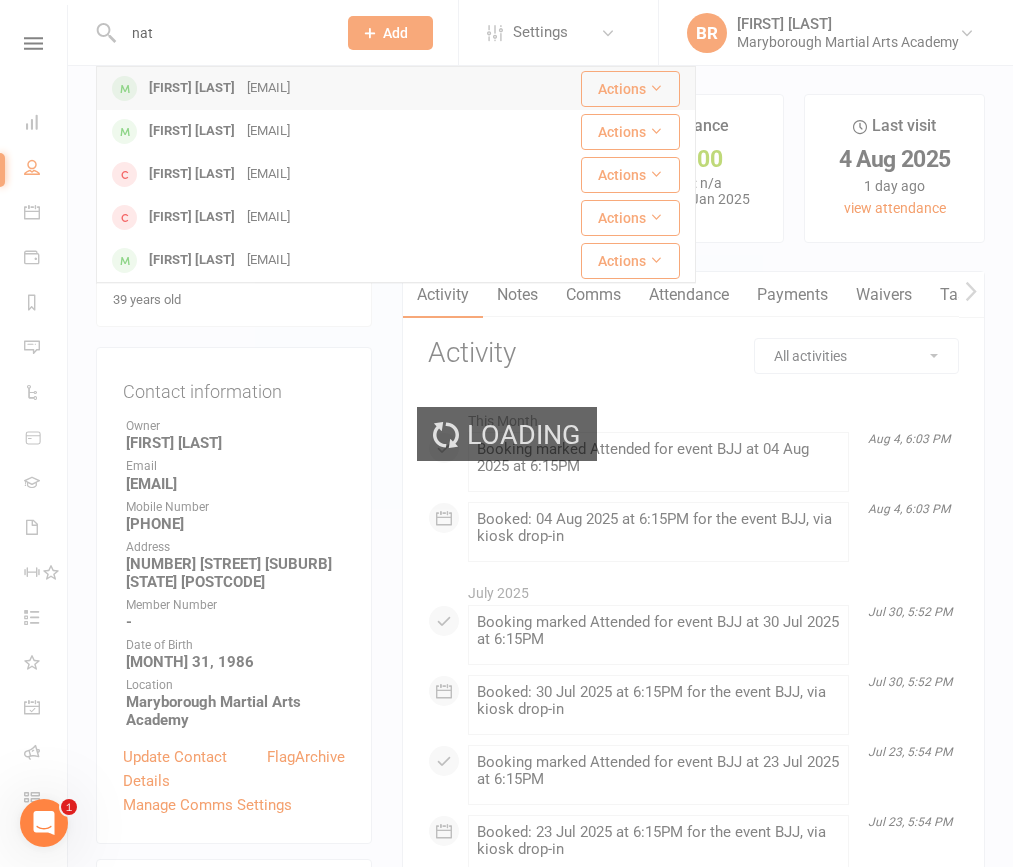 type 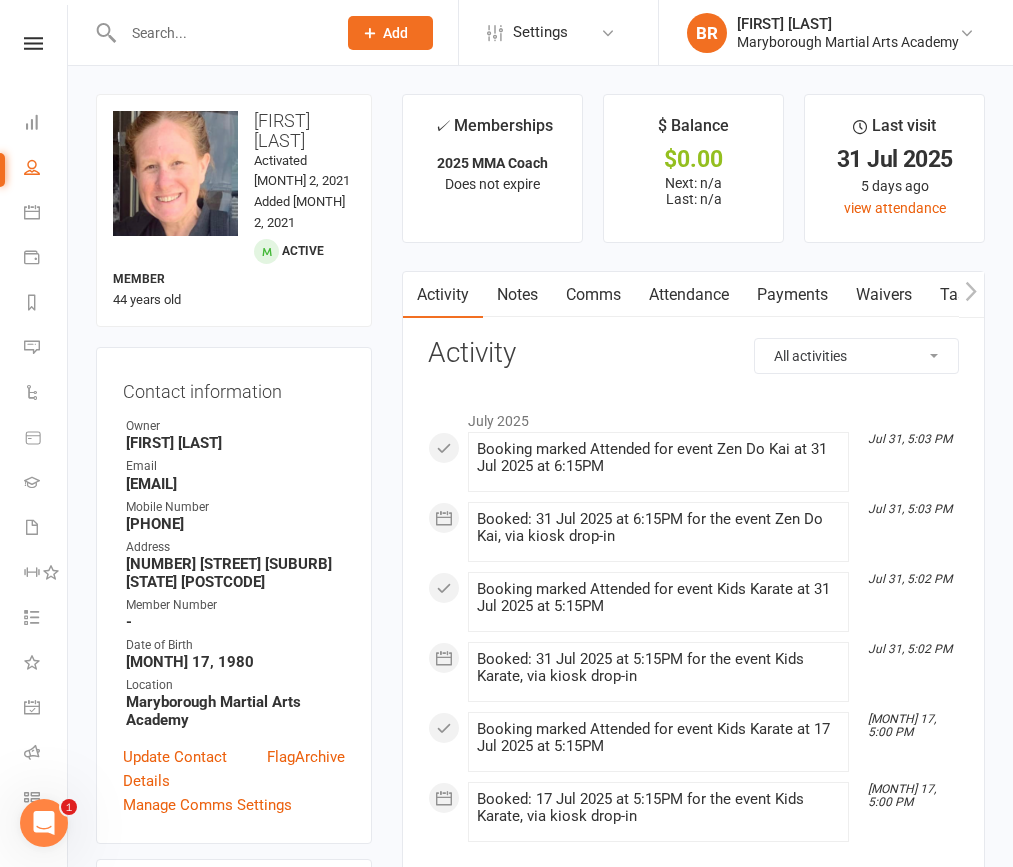 drag, startPoint x: 126, startPoint y: 457, endPoint x: 331, endPoint y: 461, distance: 205.03902 